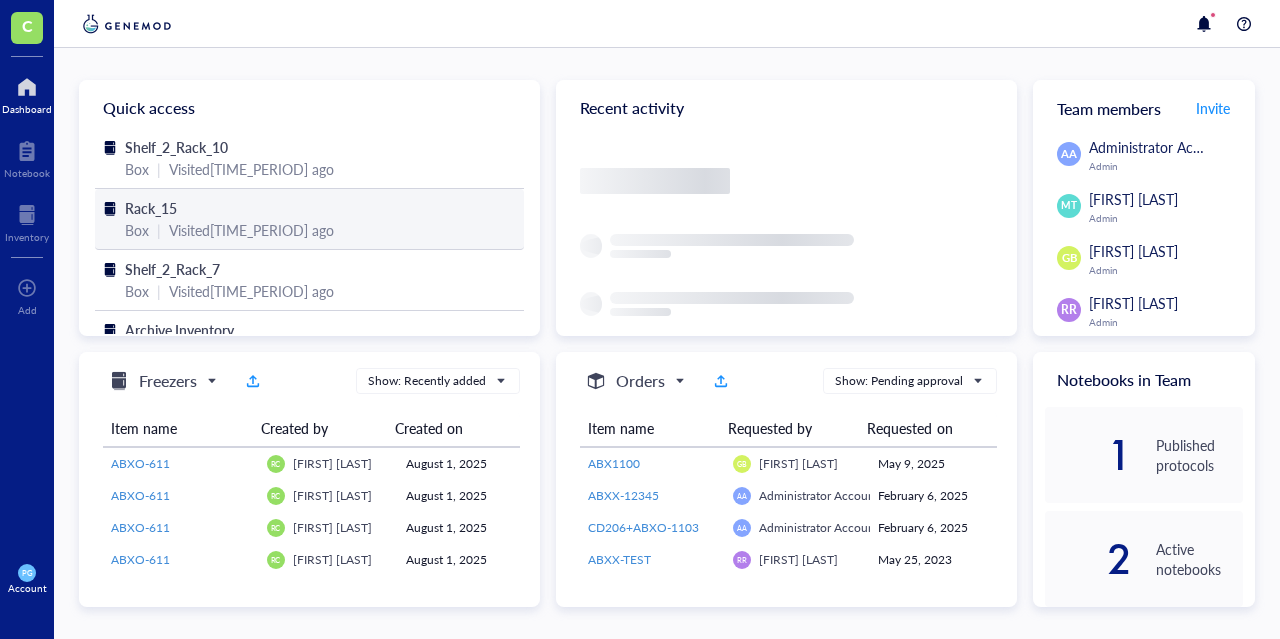 scroll, scrollTop: 0, scrollLeft: 0, axis: both 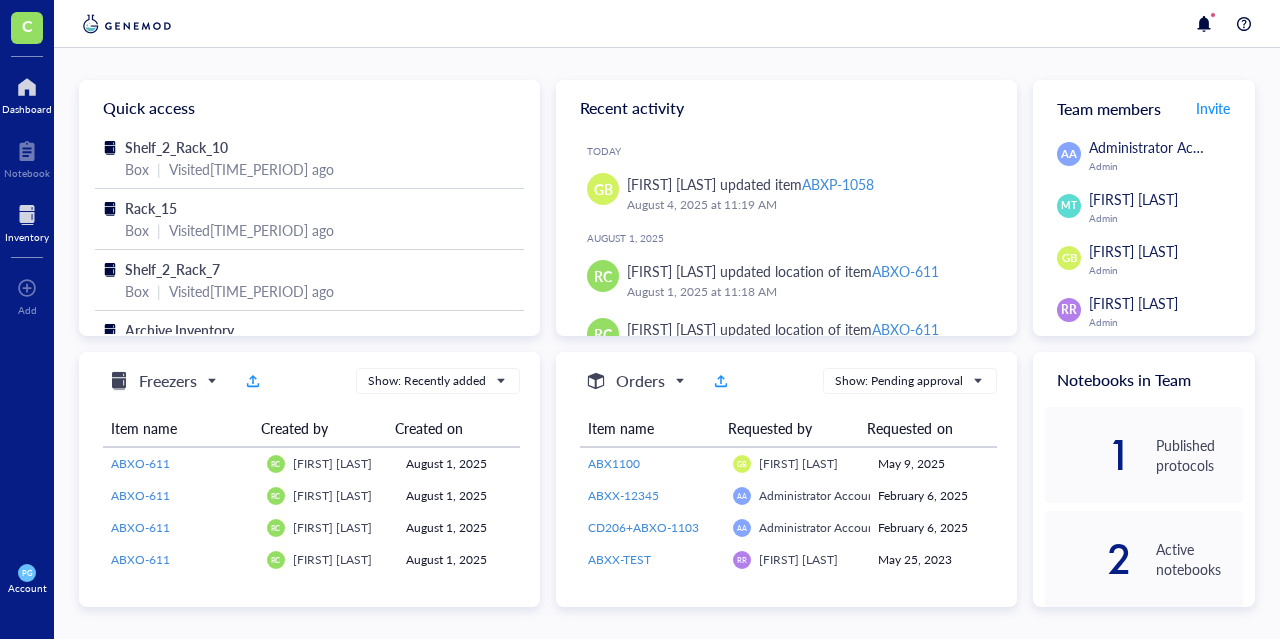 click at bounding box center (27, 215) 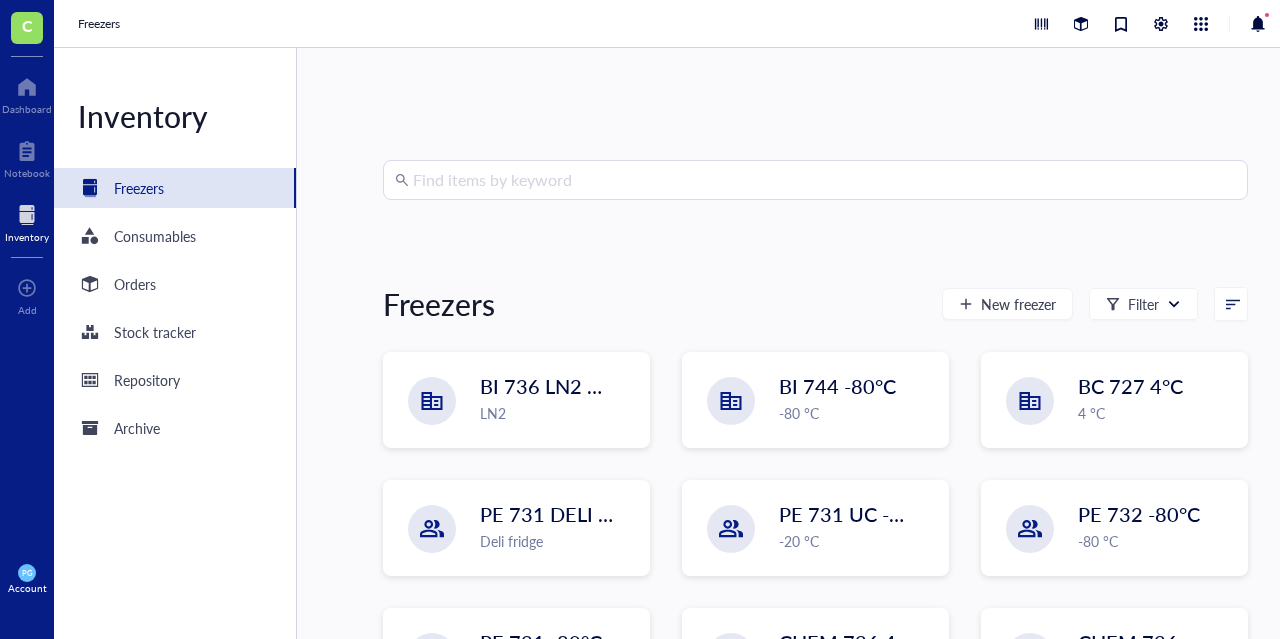 click at bounding box center (824, 180) 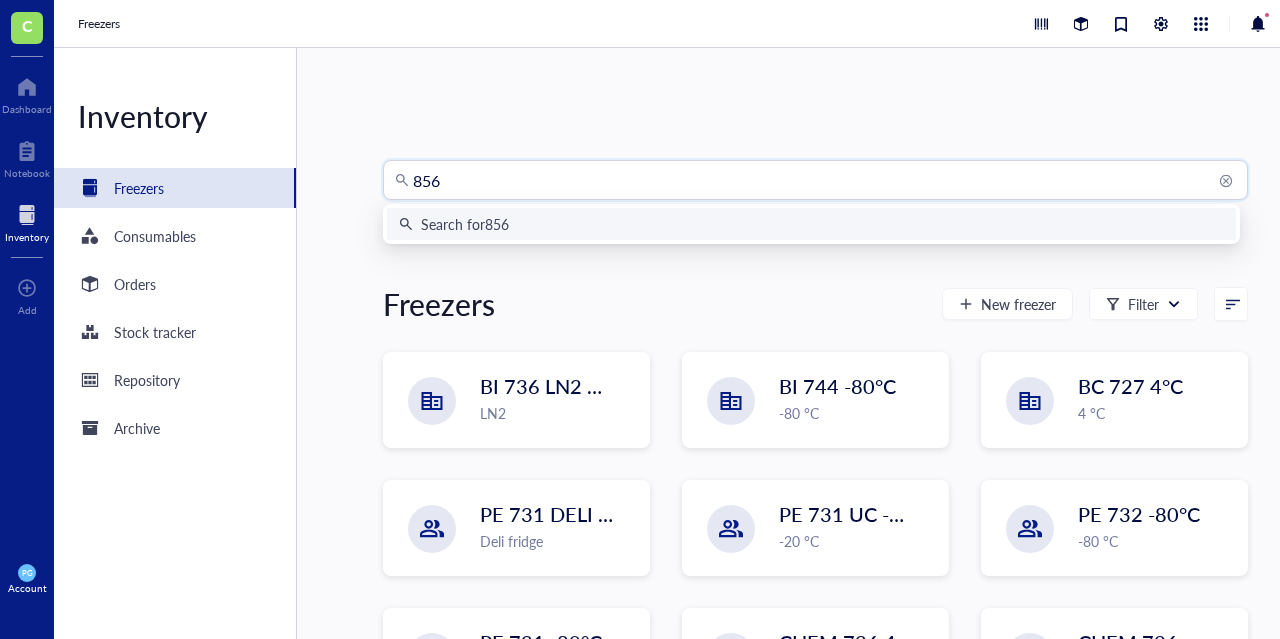 type on "8563" 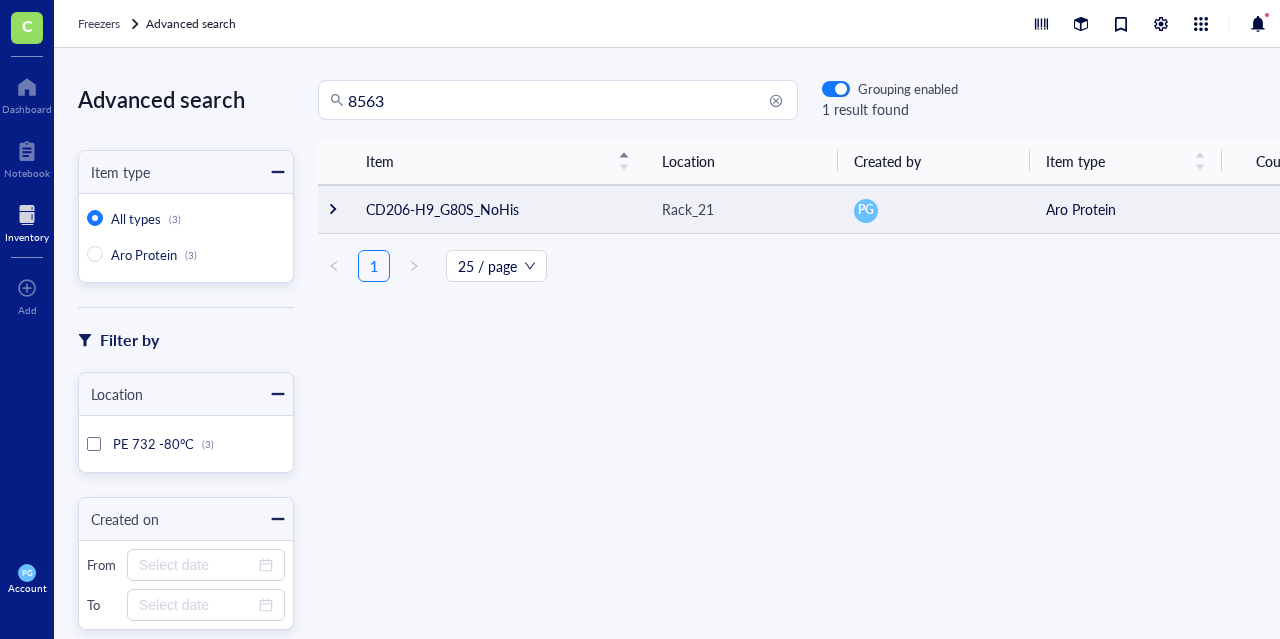 click on "CD206-H9_G80S_NoHis" at bounding box center (498, 209) 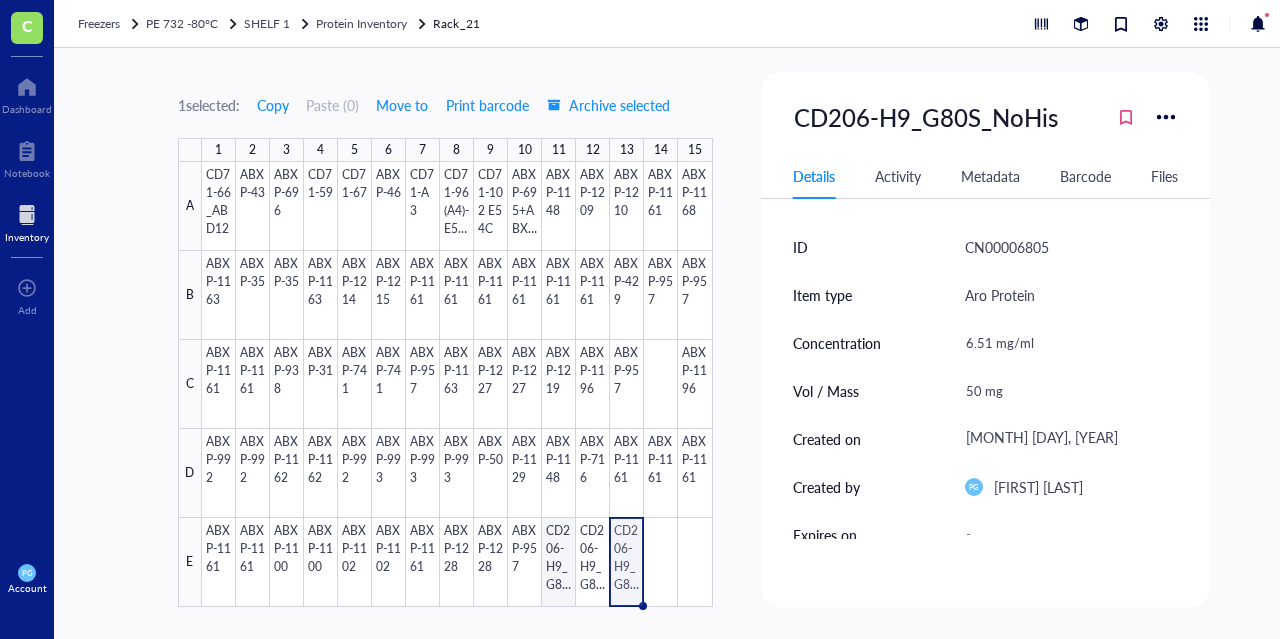 click at bounding box center (457, 384) 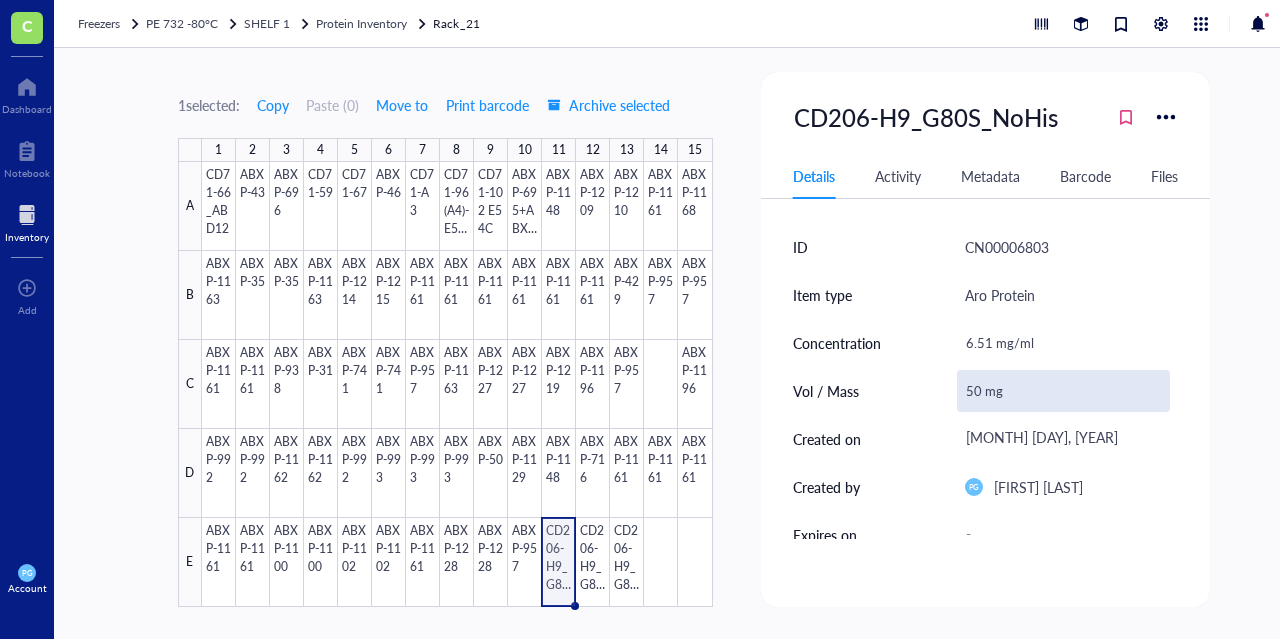 click on "50 mg" at bounding box center [1064, 391] 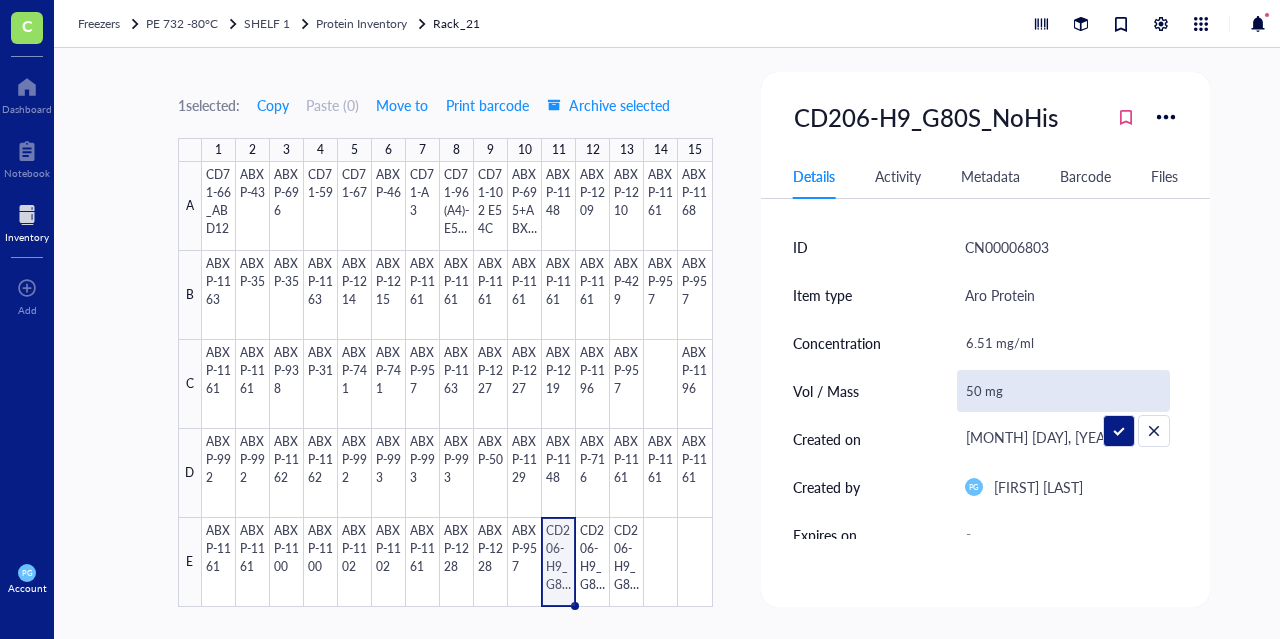 click on "50 mg" at bounding box center [1064, 391] 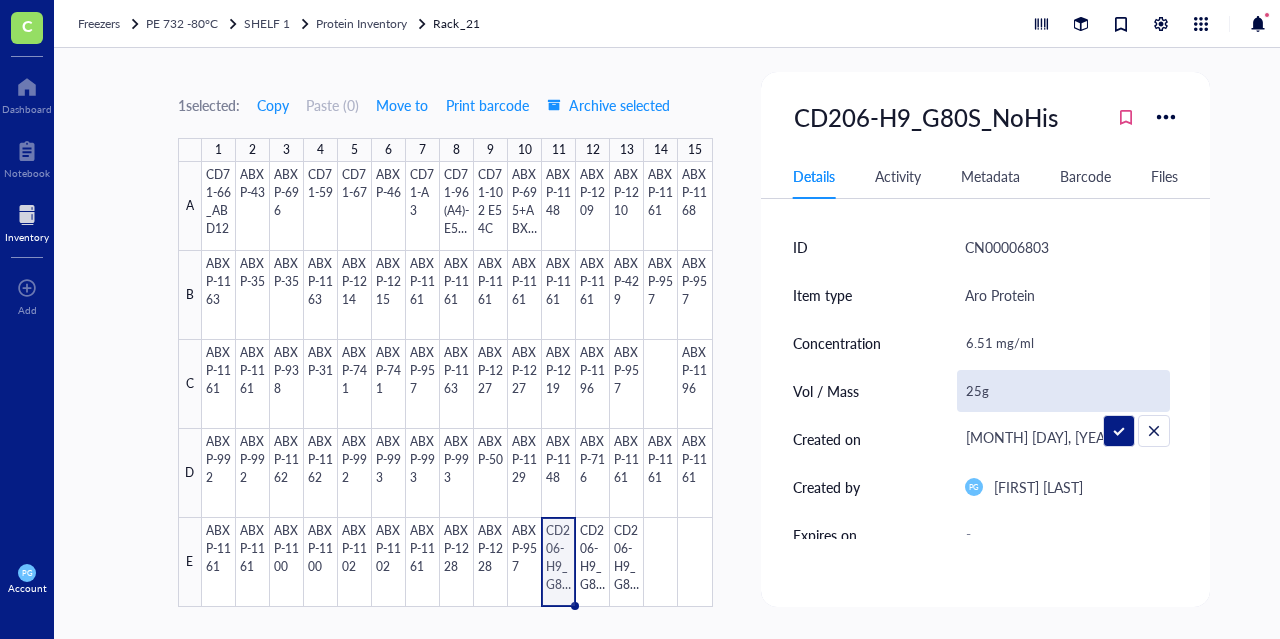 type on "25mg" 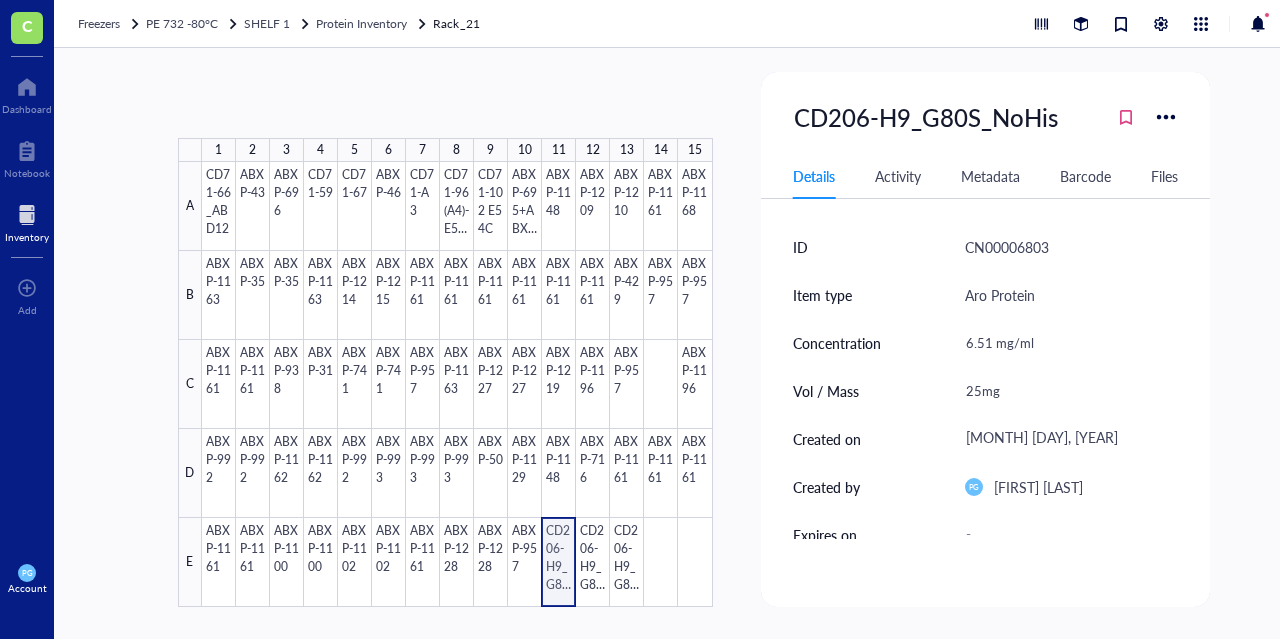 click at bounding box center [457, 384] 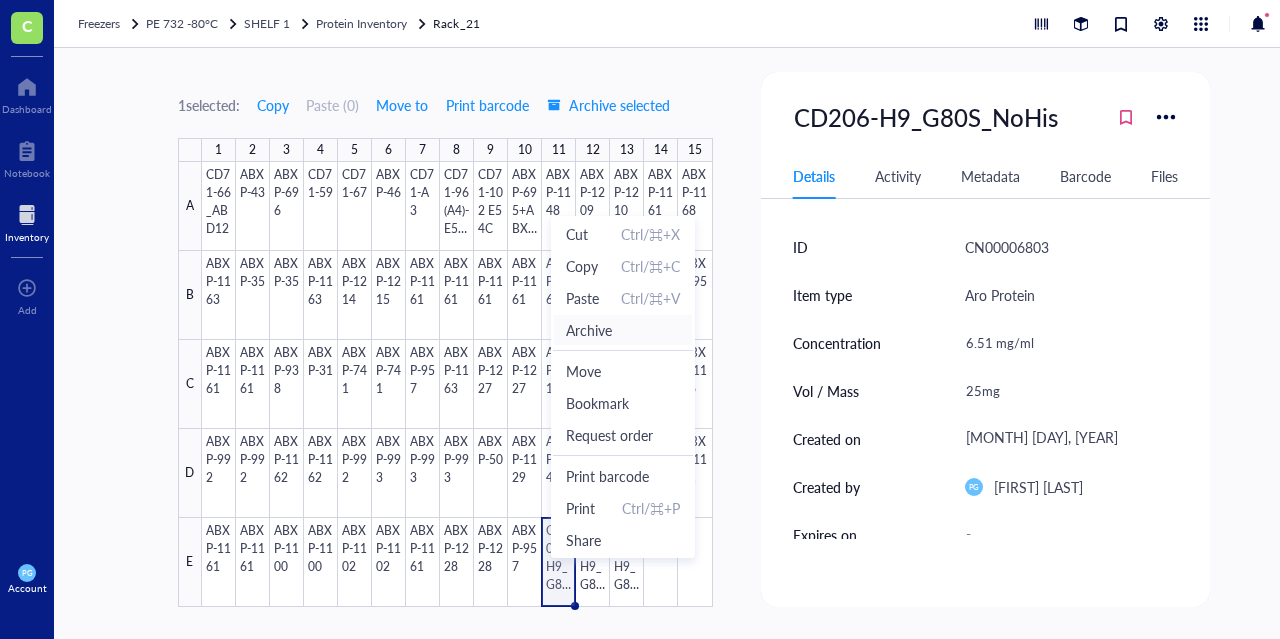click on "Archive" at bounding box center (589, 330) 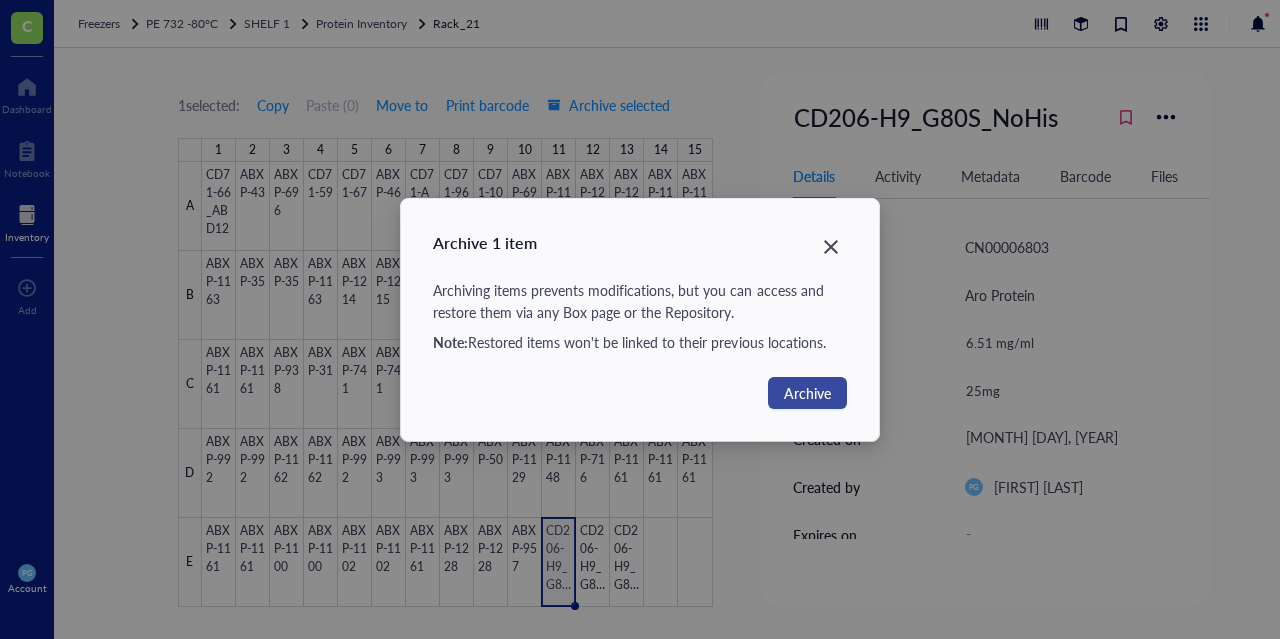click on "Archive" at bounding box center (807, 393) 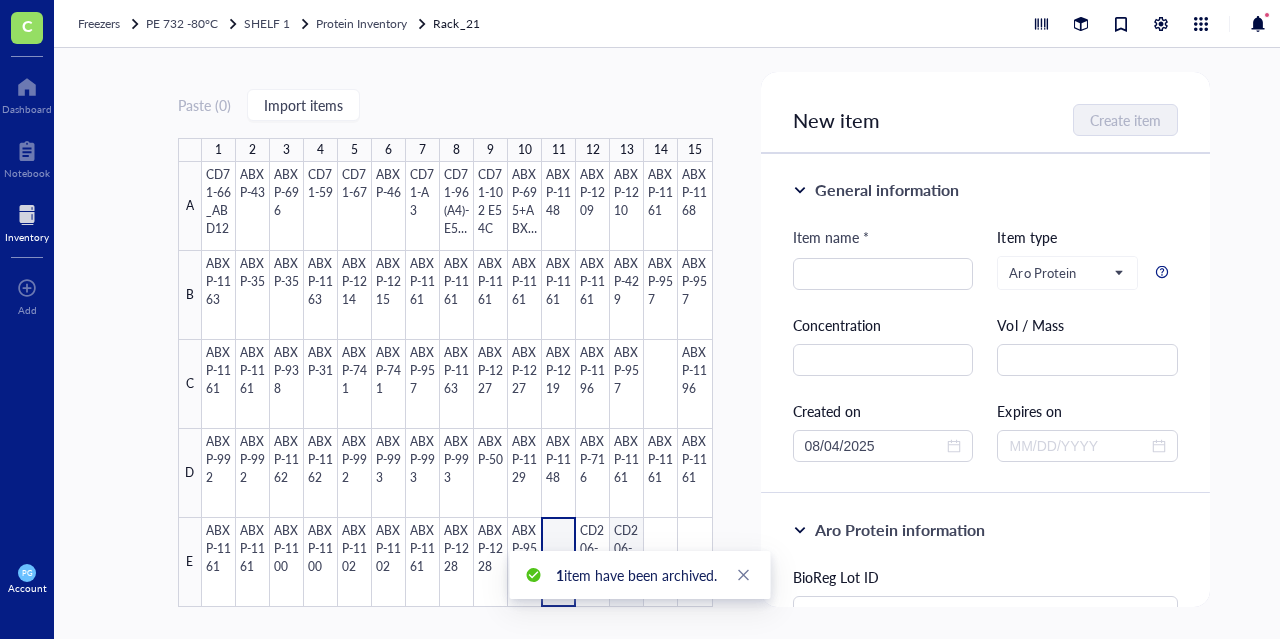 click at bounding box center (457, 384) 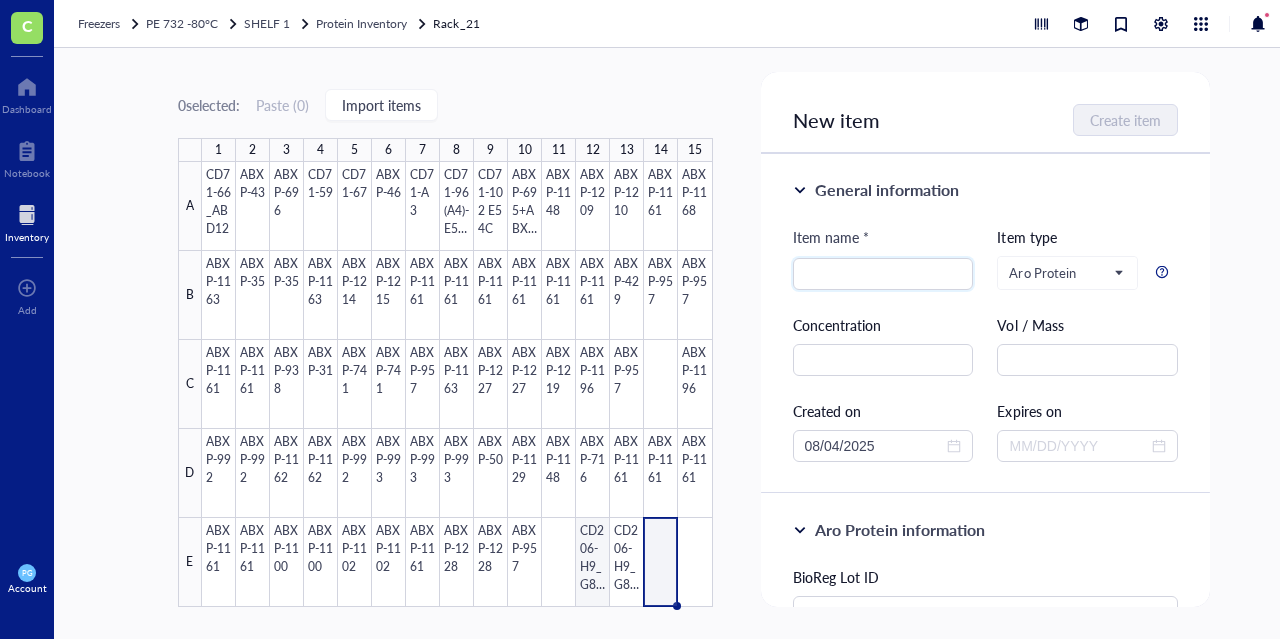 click at bounding box center [457, 384] 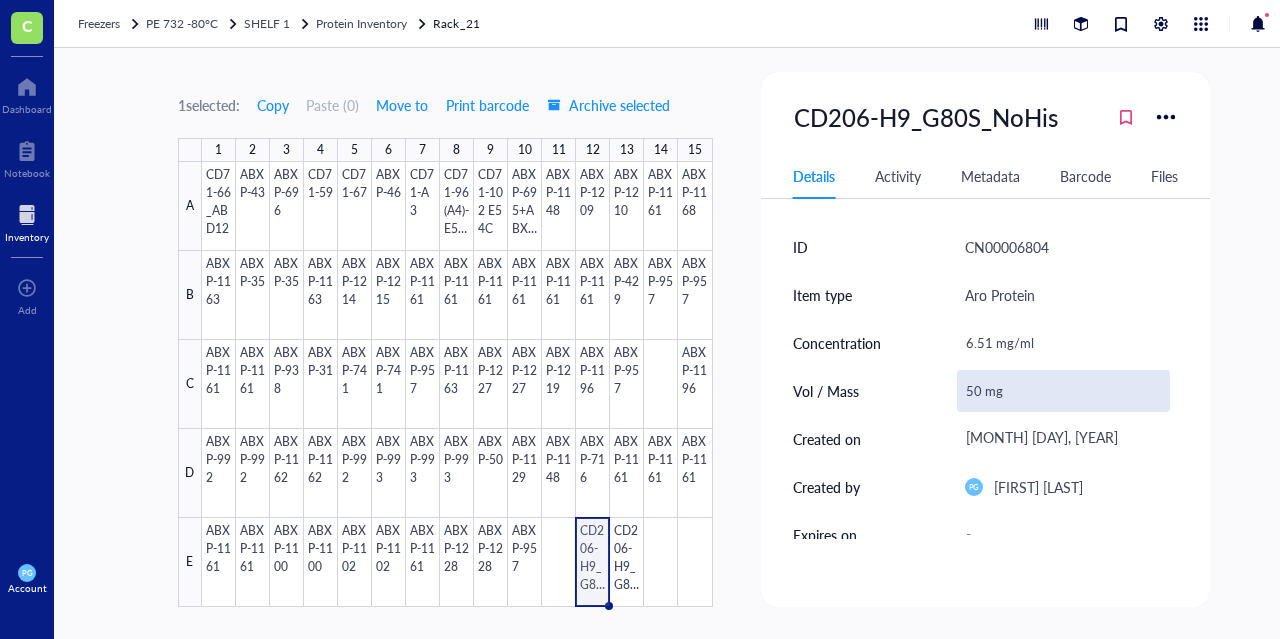click on "50 mg" at bounding box center [1064, 391] 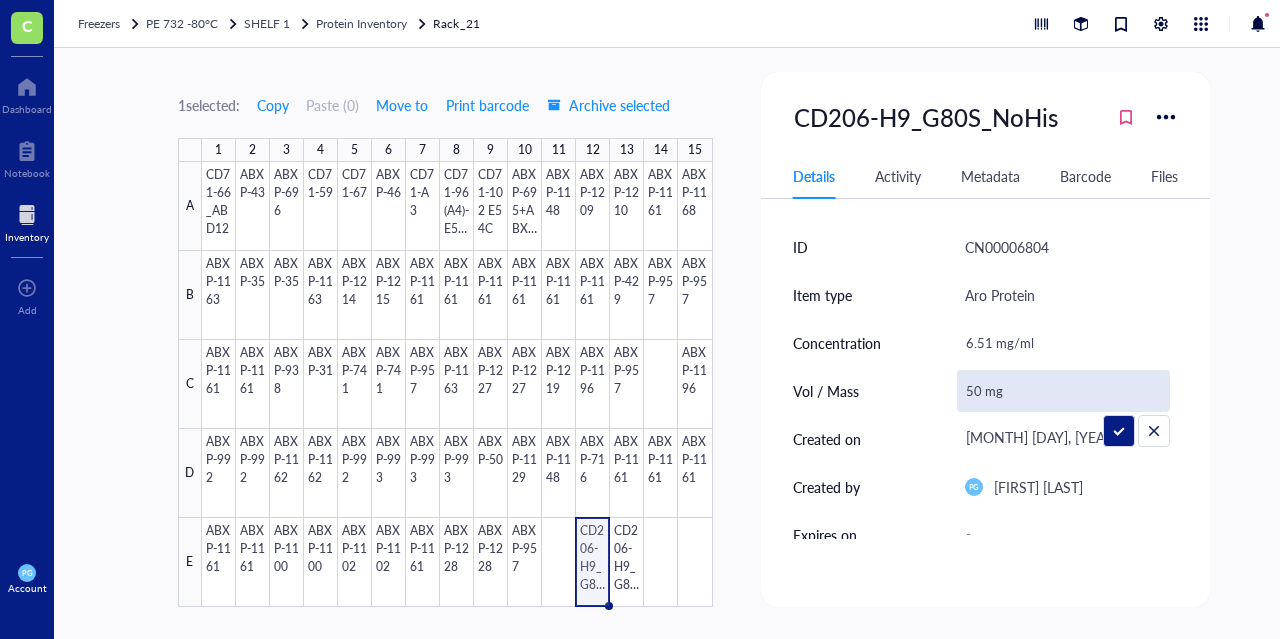click on "50 mg" at bounding box center [1064, 391] 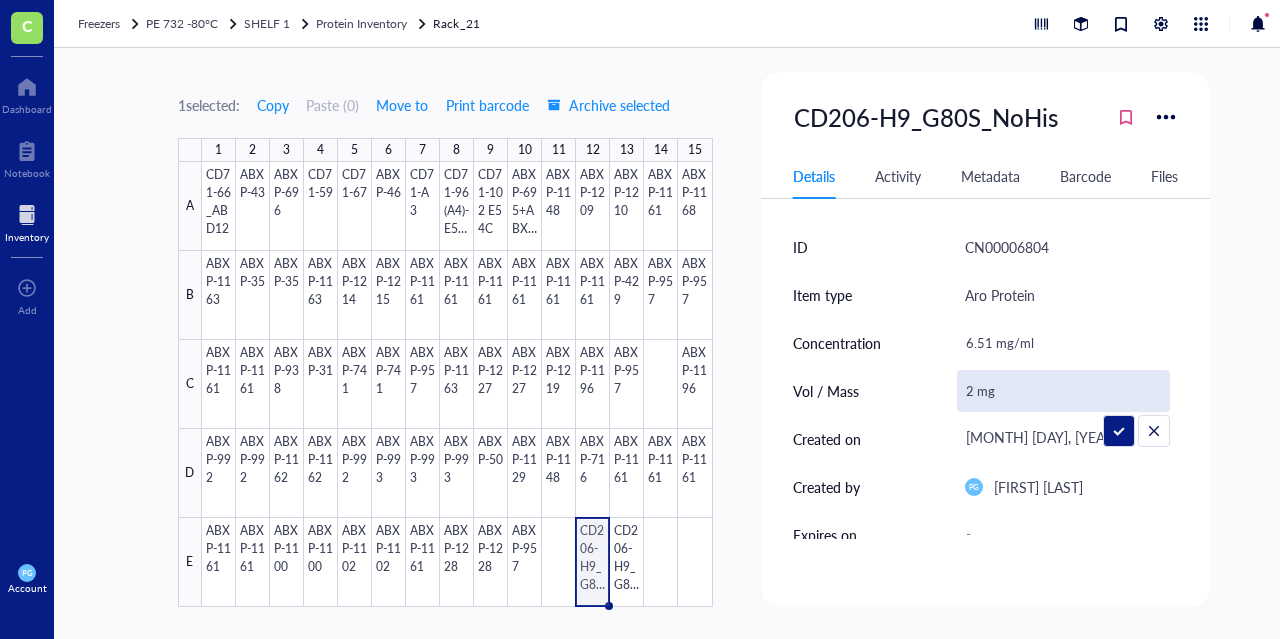 type on "25 mg" 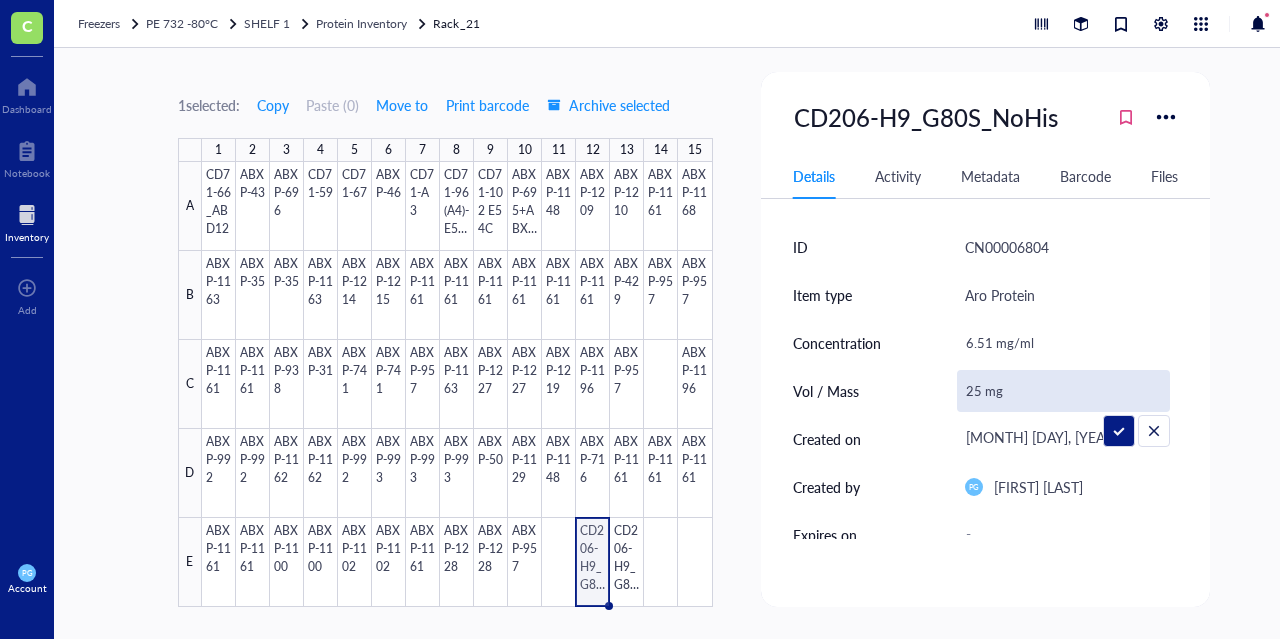 click on "CD206-H9_G80S_NoHis Details Activity Metadata Barcode Files ID CN00006804 Item type Aro Protein Concentration 6.51 mg/ml Vol / Mass 25 mg Created on [DATE] Created by PG [INITIALS]   Expires on - Last modified on [DATE] Last modified by PG [INITIALS]     Aro Protein BioReg Lot ID 8563 Aliases ABXP-1230 Buffer HBS Concentration (uM) - Status - Project - Endotoxin (EU/mg) <0.15 Notes Click to add note Source Vendor - Reference - Catalog # - Lot # - Packaging - Price -" at bounding box center (986, 339) 